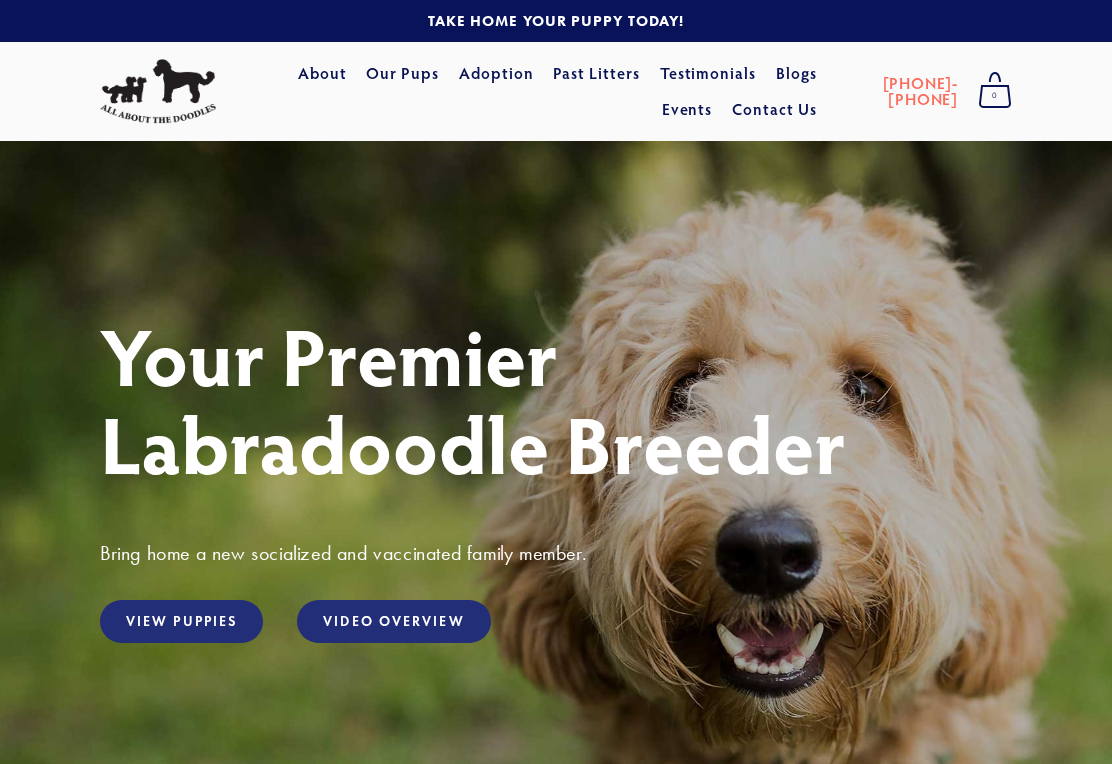 scroll, scrollTop: 0, scrollLeft: 0, axis: both 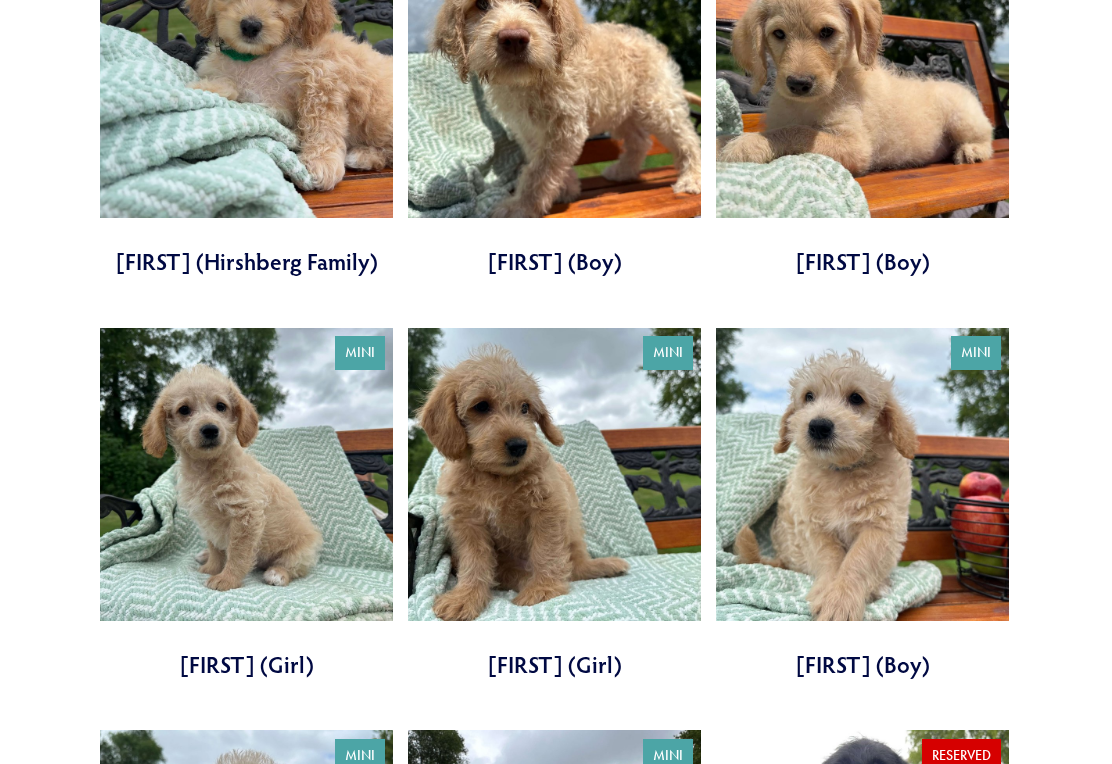click at bounding box center (554, 504) 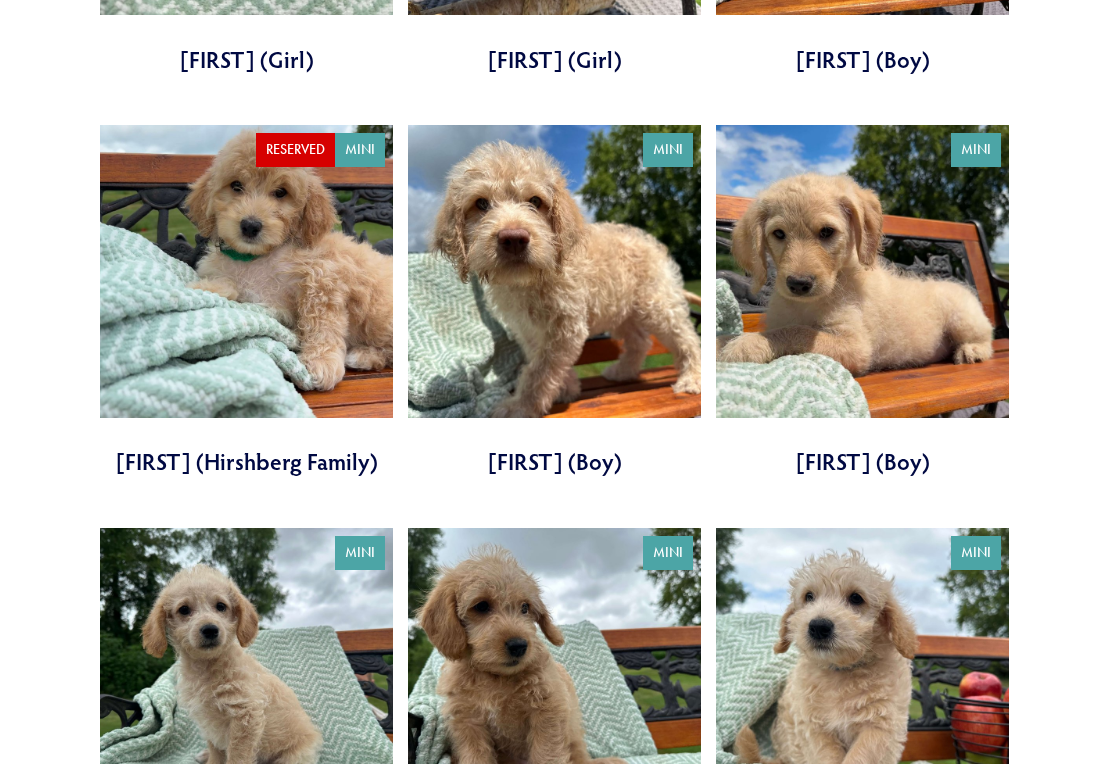 scroll, scrollTop: 1127, scrollLeft: 0, axis: vertical 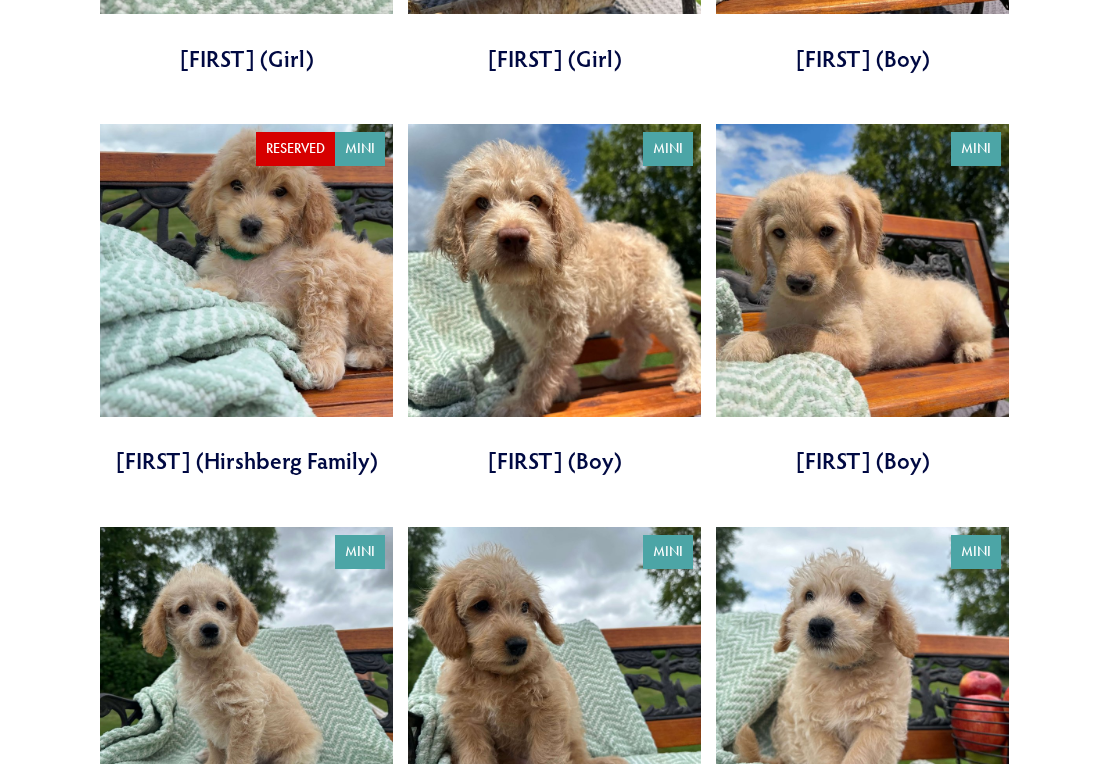 click at bounding box center (862, 301) 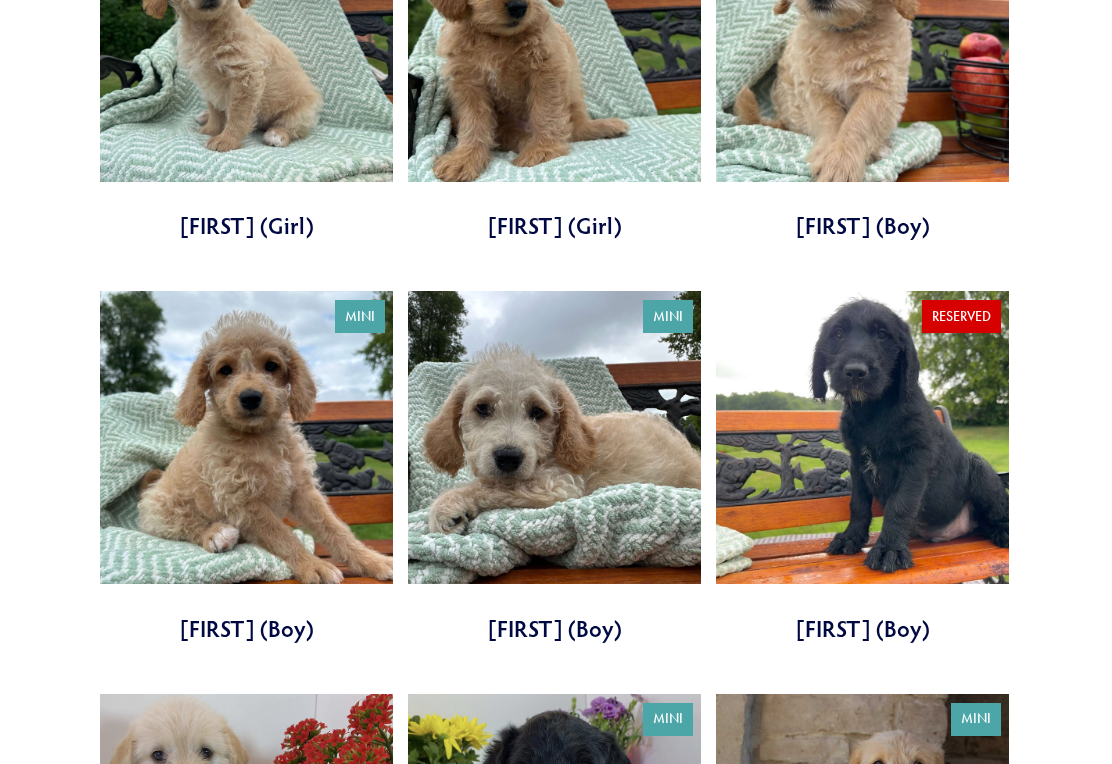 scroll, scrollTop: 1765, scrollLeft: 0, axis: vertical 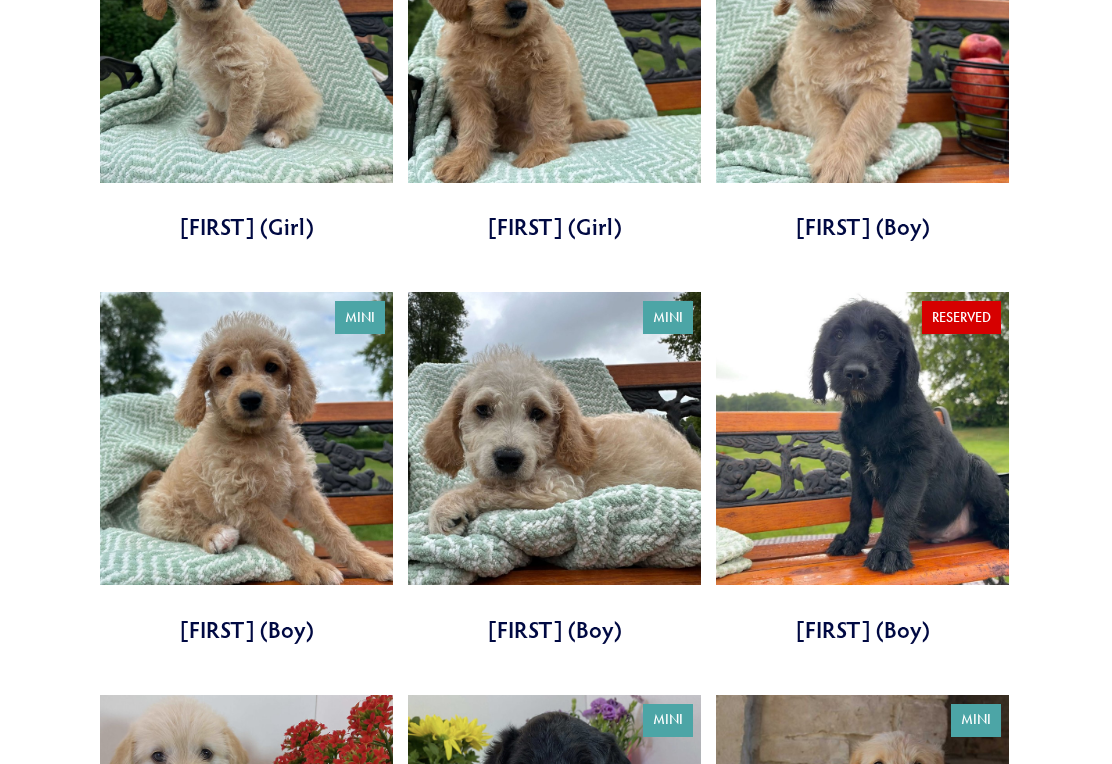 click at bounding box center (246, 468) 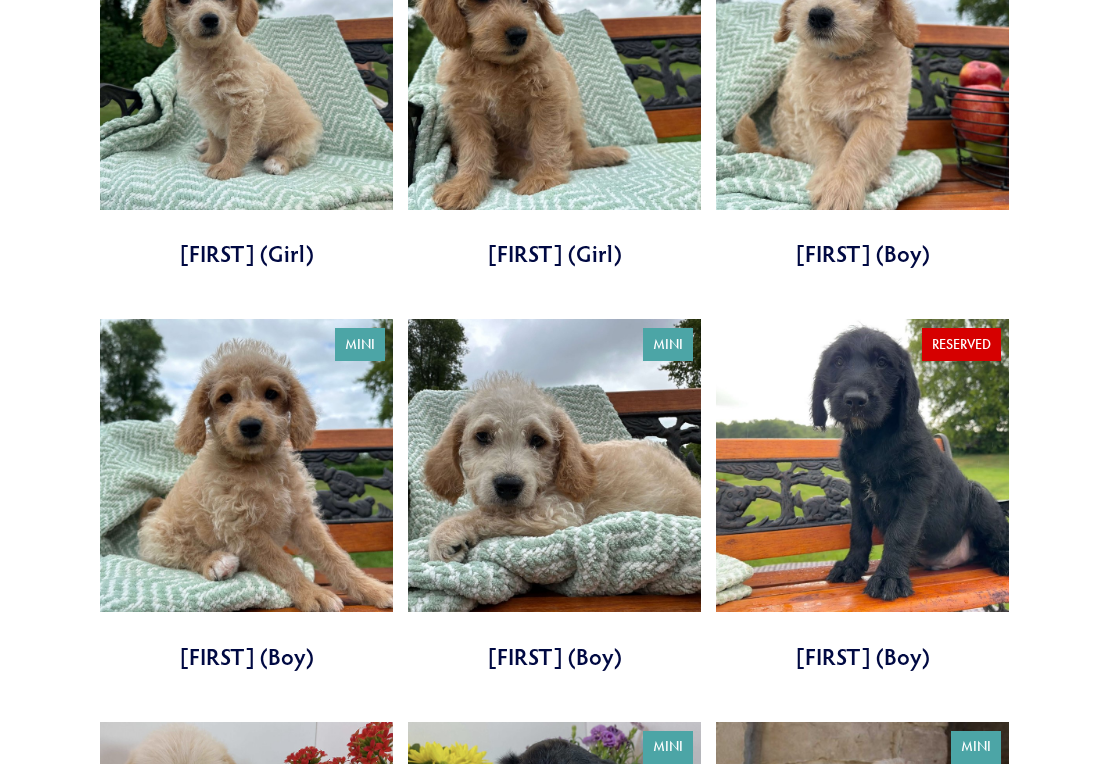scroll, scrollTop: 1737, scrollLeft: 0, axis: vertical 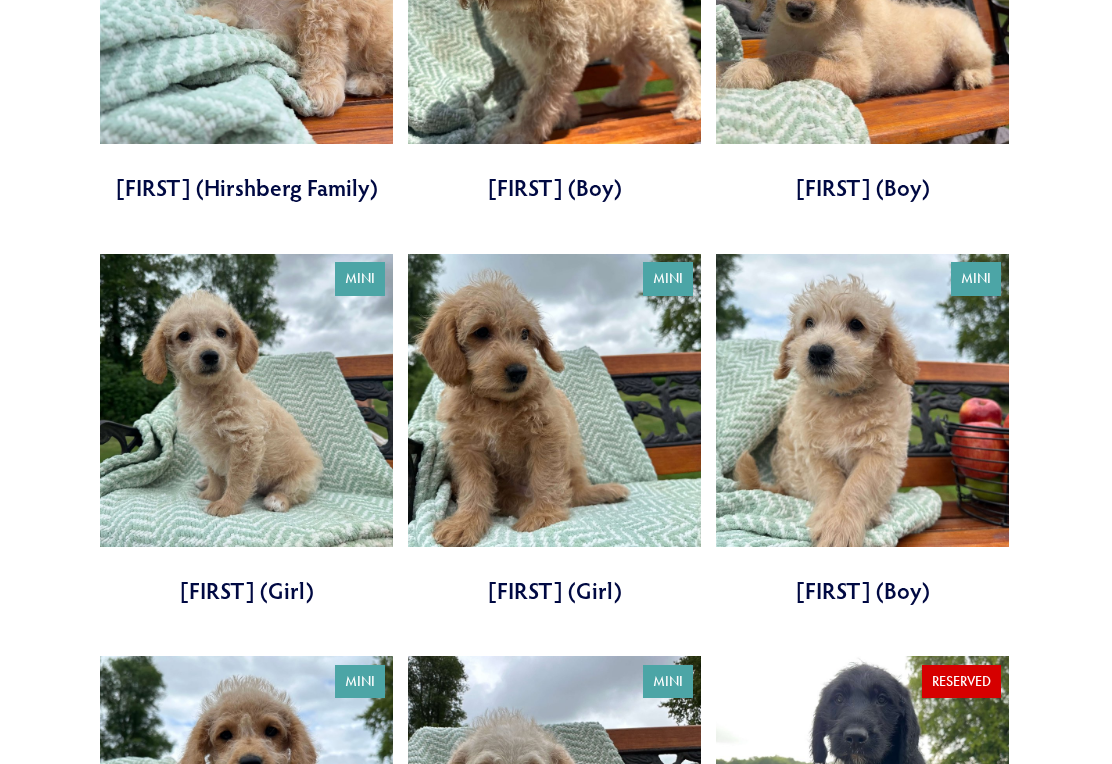 click at bounding box center [862, 431] 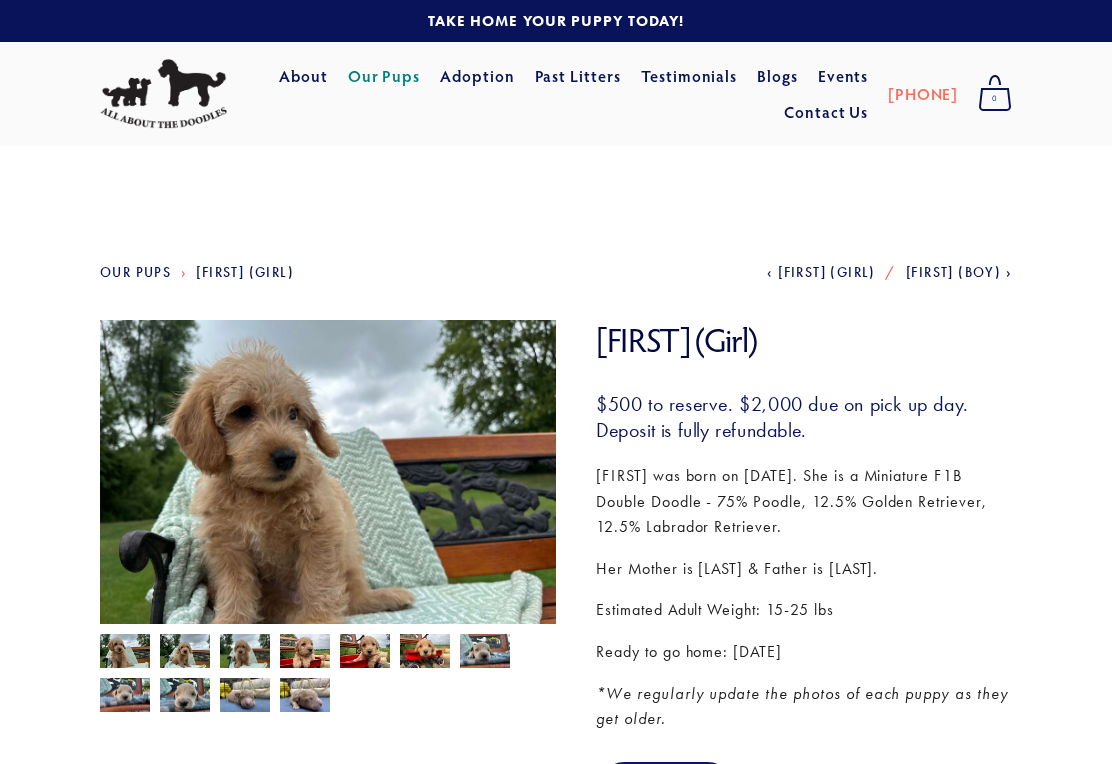scroll, scrollTop: 0, scrollLeft: 0, axis: both 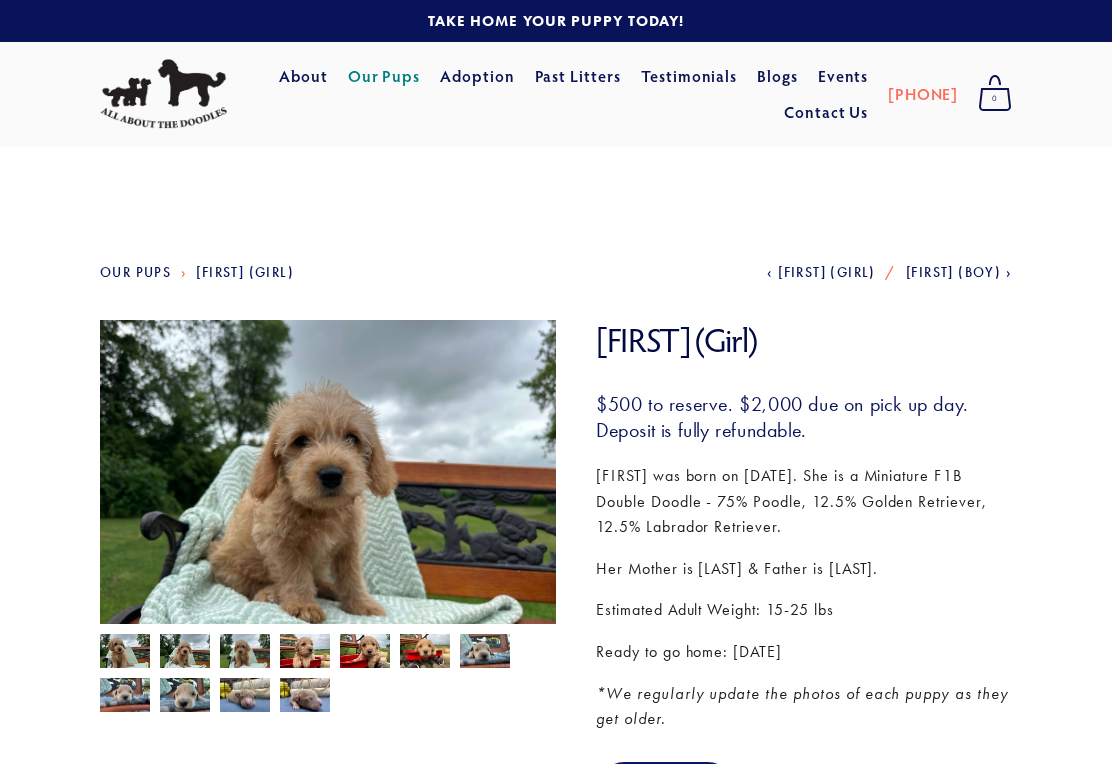 click at bounding box center (245, 652) 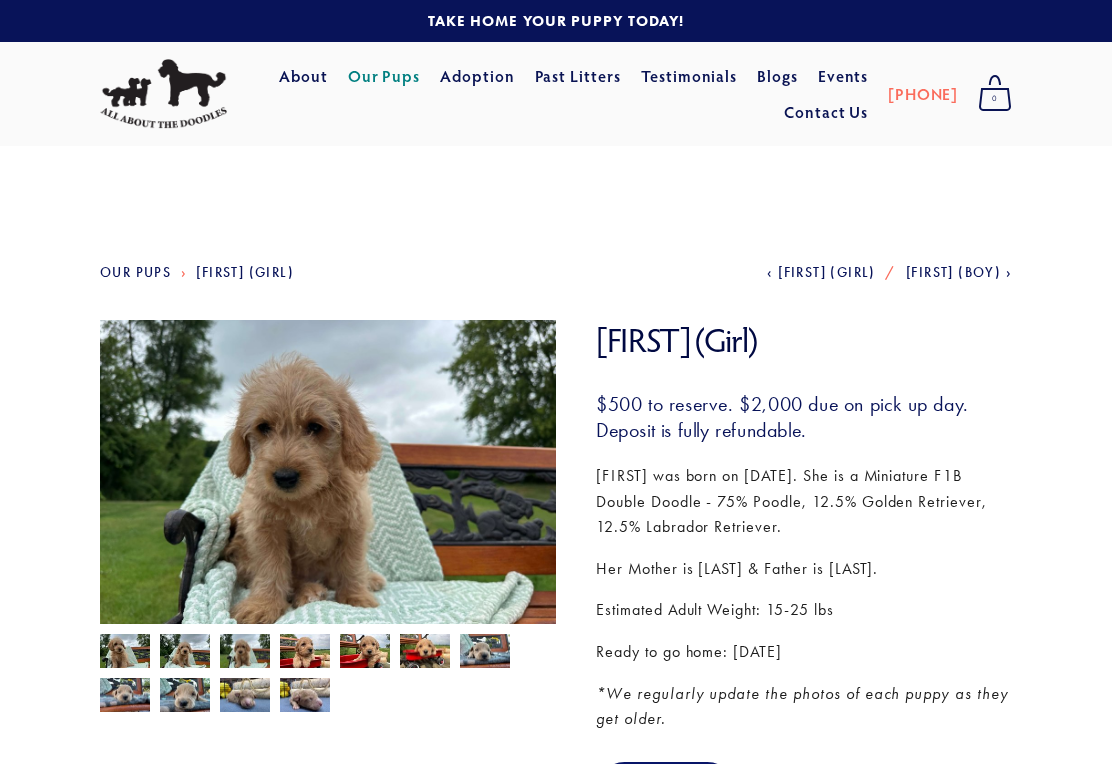 click at bounding box center (305, 653) 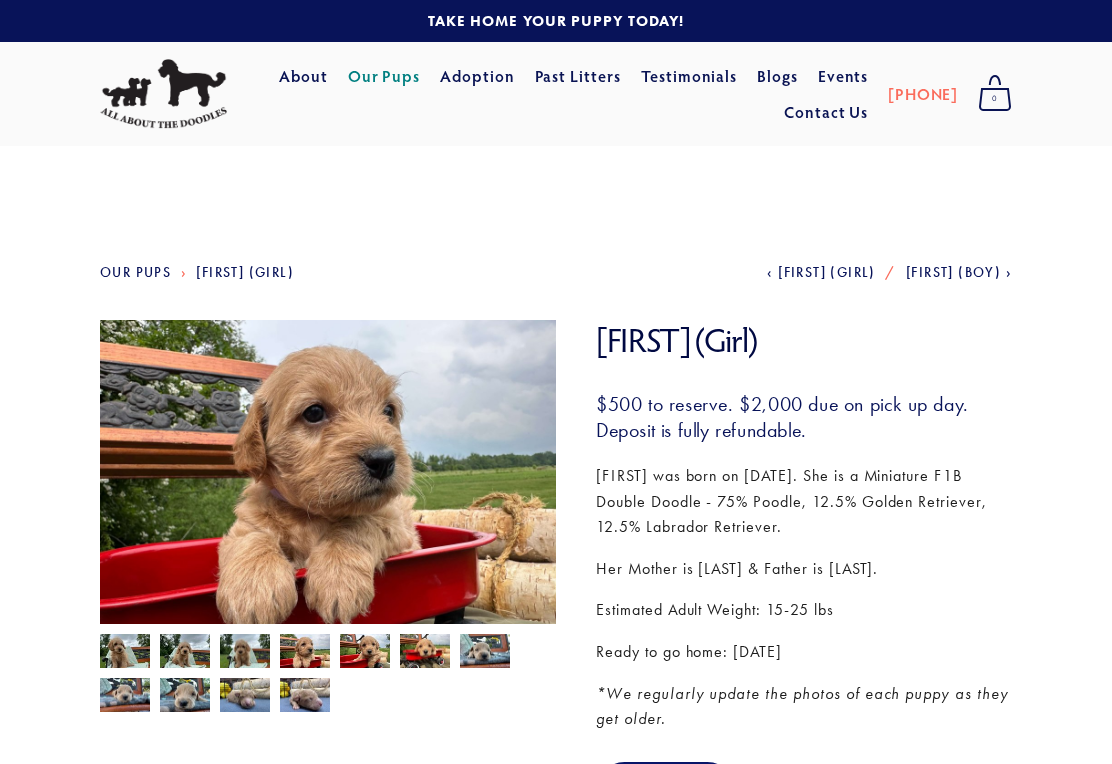 click at bounding box center (365, 653) 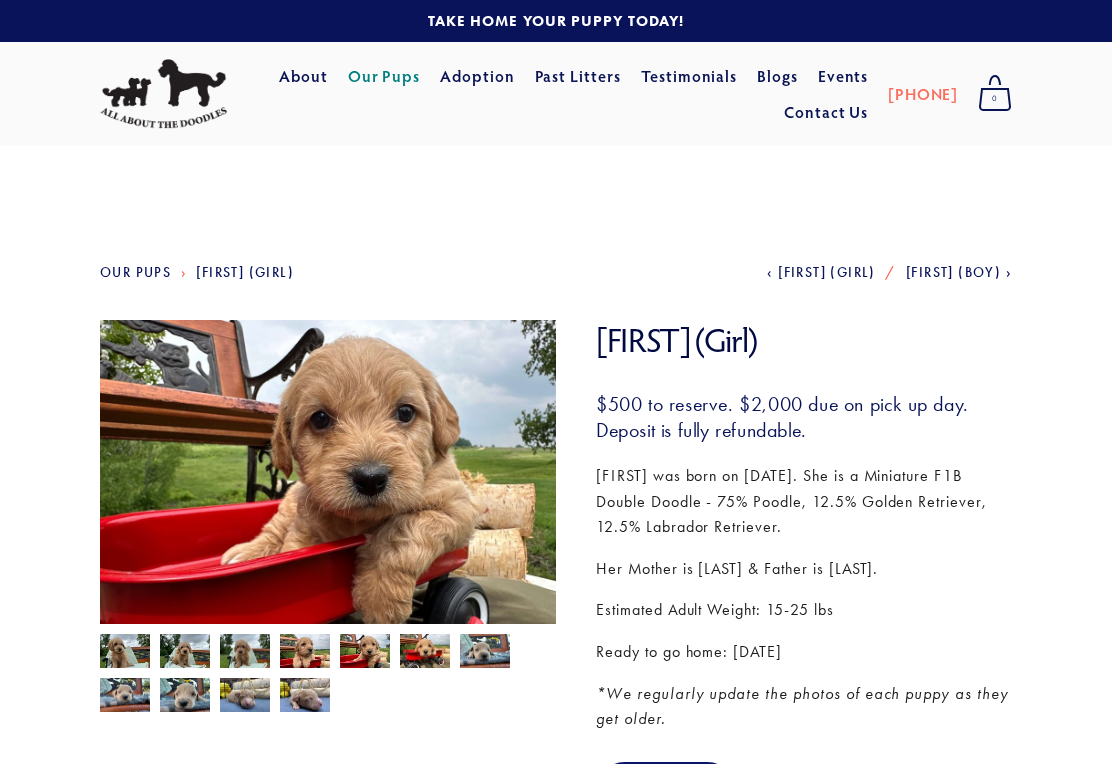 click at bounding box center [425, 652] 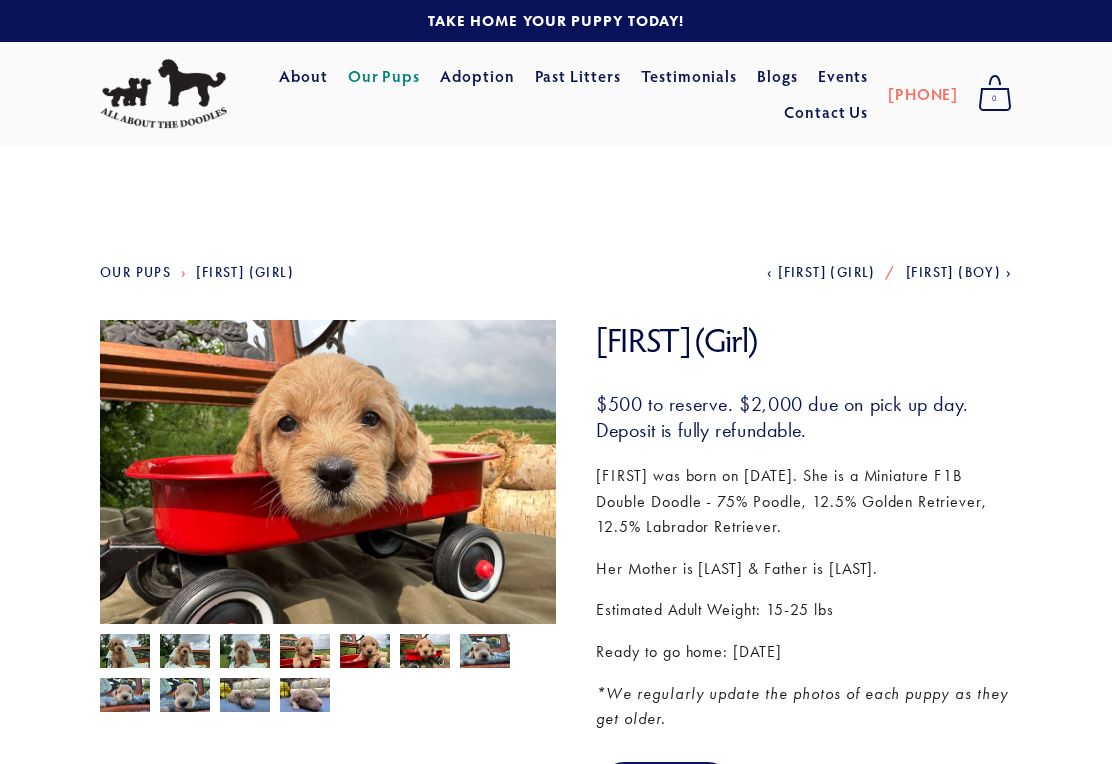 click at bounding box center [485, 652] 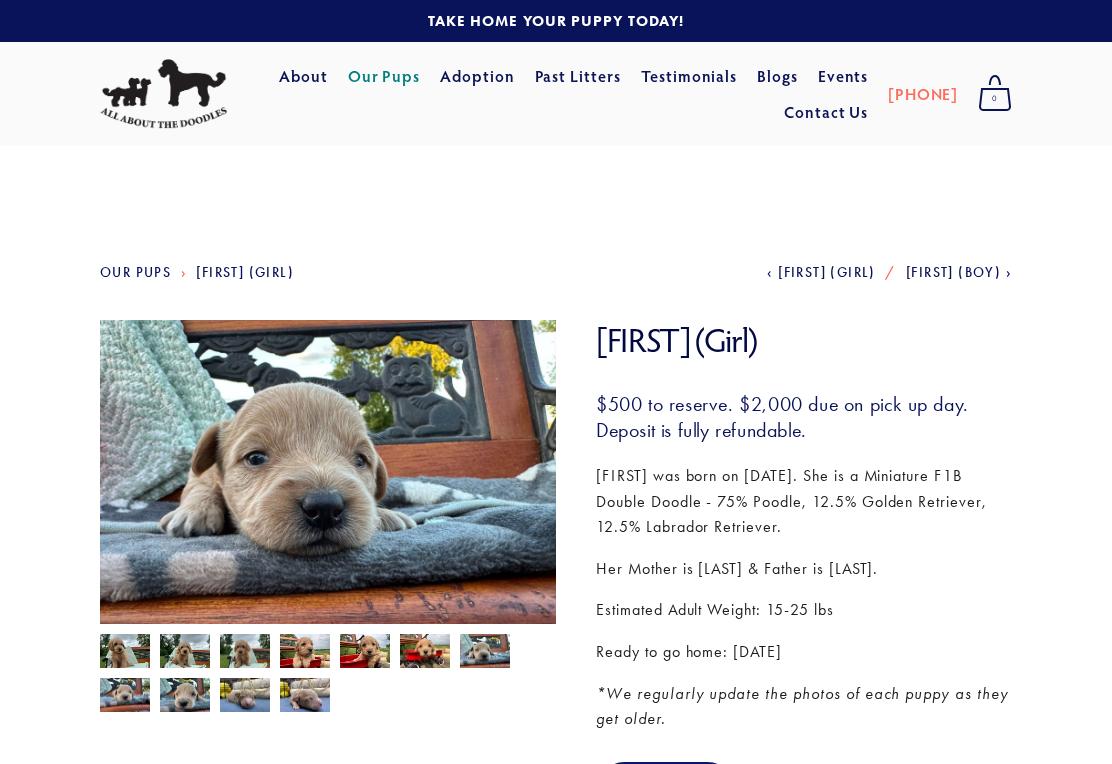 click at bounding box center (125, 653) 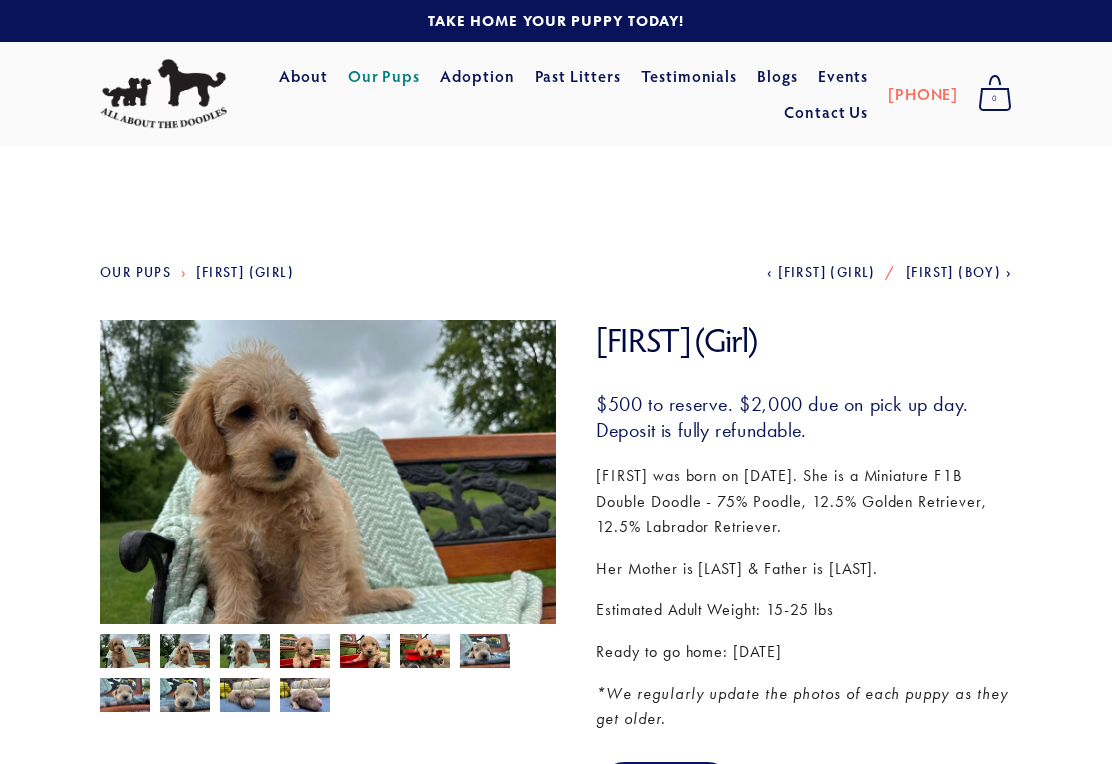 click at bounding box center [125, 696] 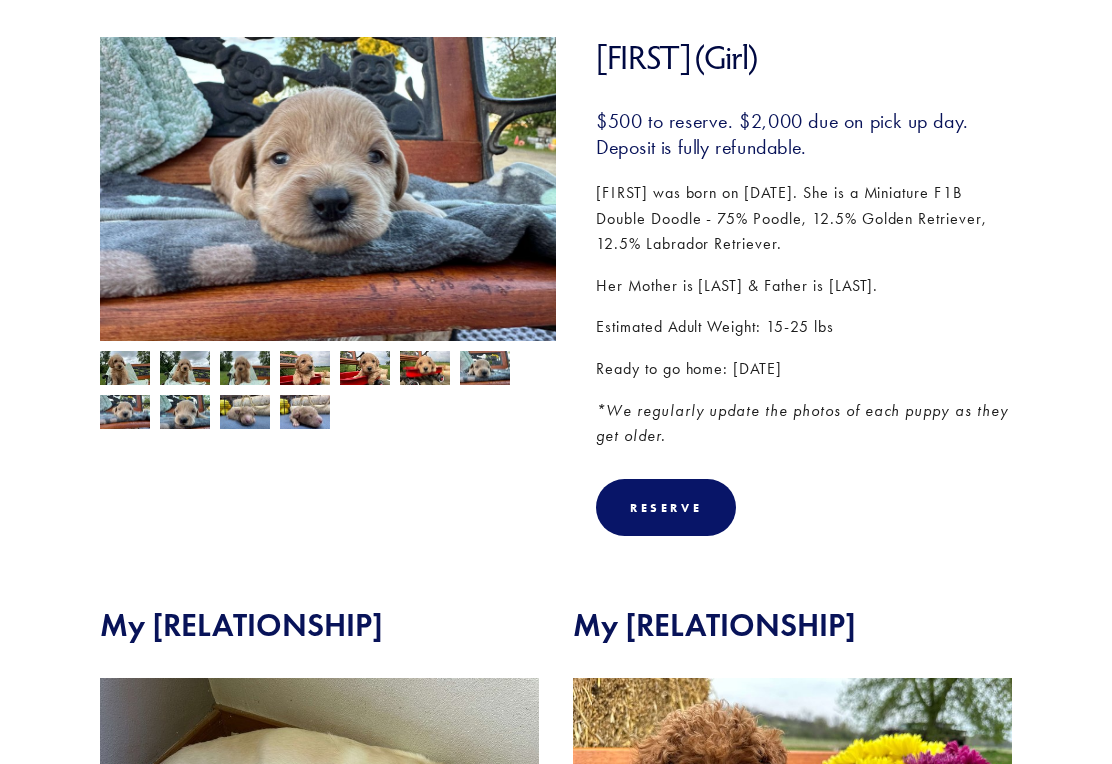 scroll, scrollTop: 0, scrollLeft: 0, axis: both 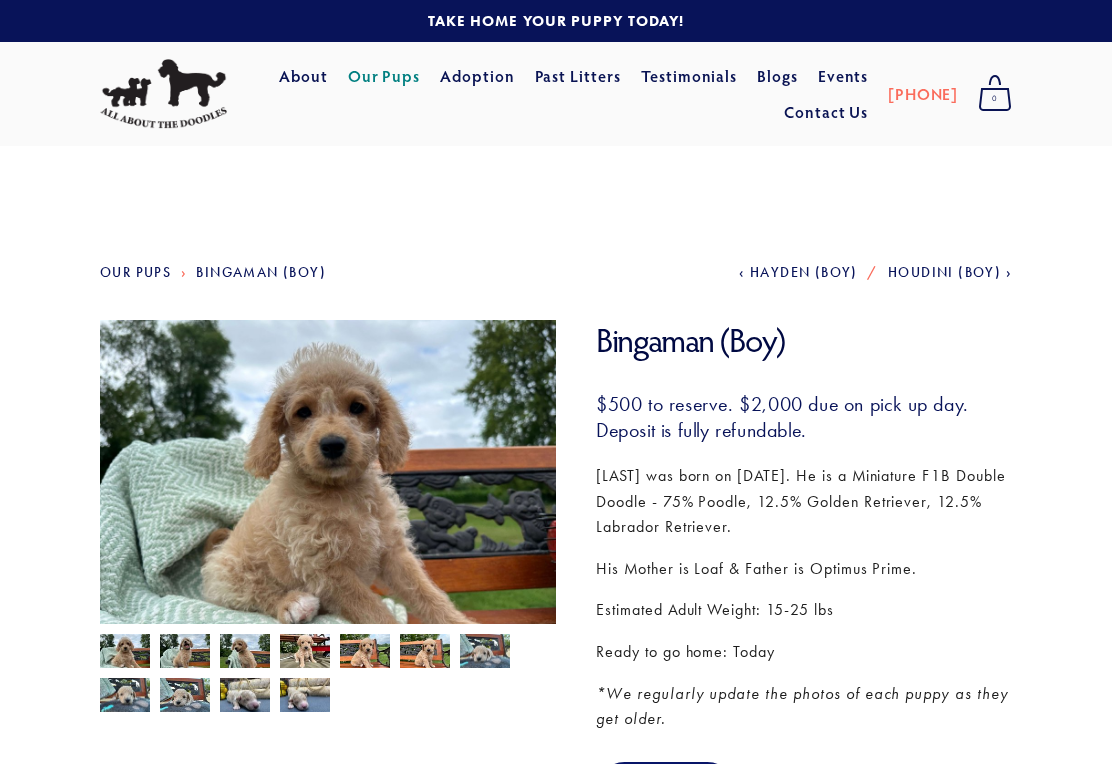 click at bounding box center [305, 653] 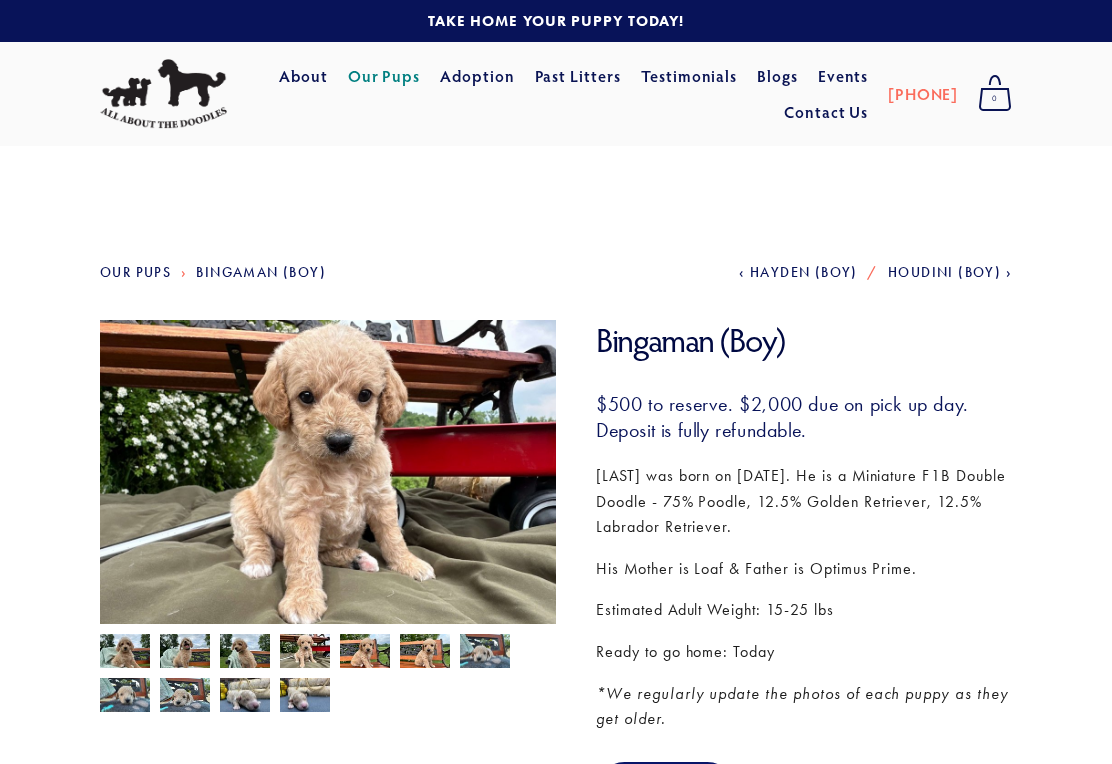 click at bounding box center (245, 653) 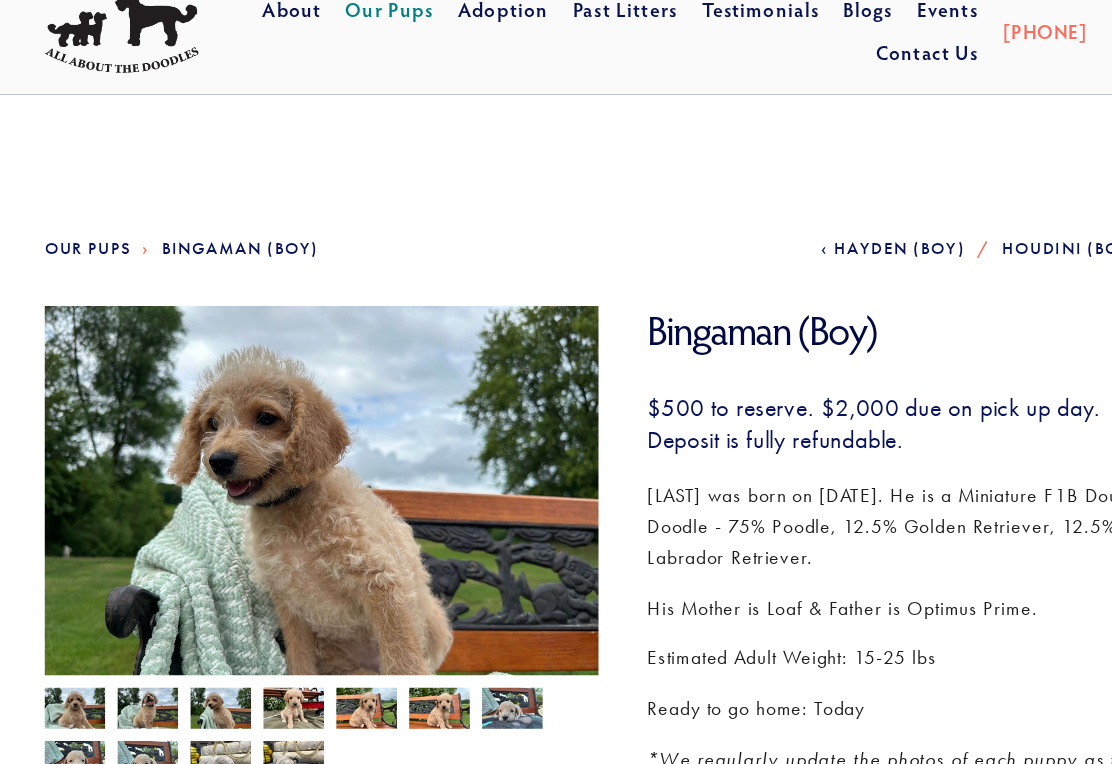 scroll, scrollTop: 7, scrollLeft: 0, axis: vertical 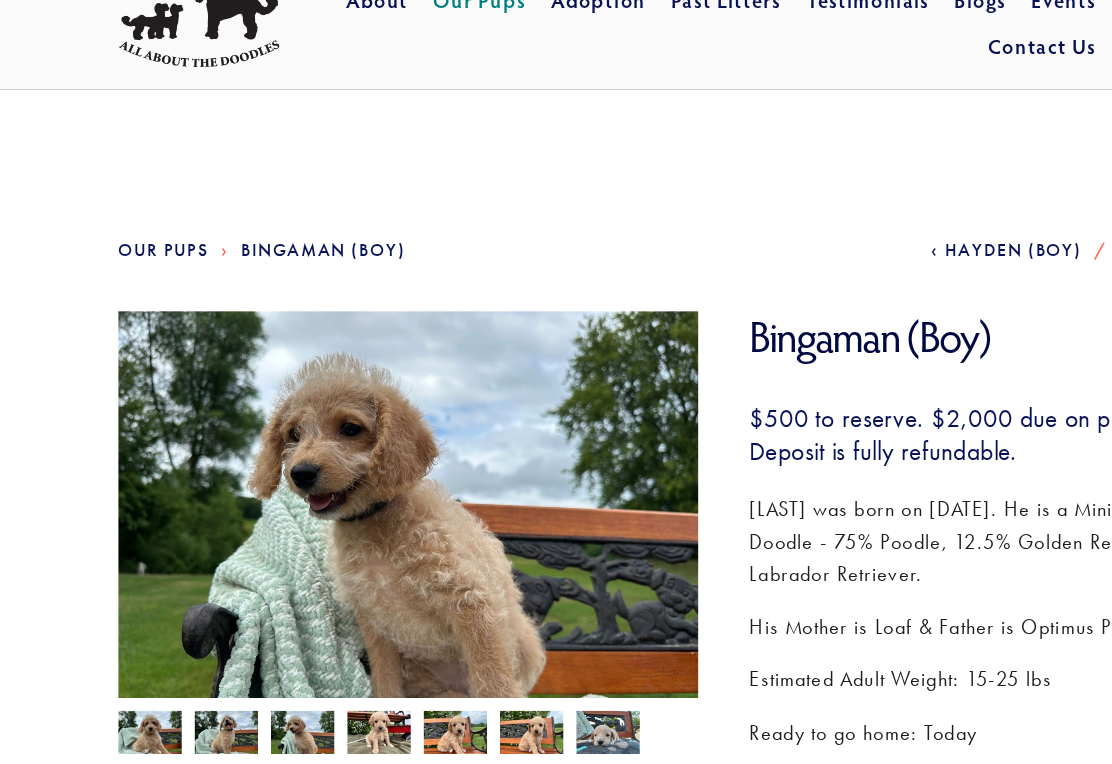 click at bounding box center [185, 646] 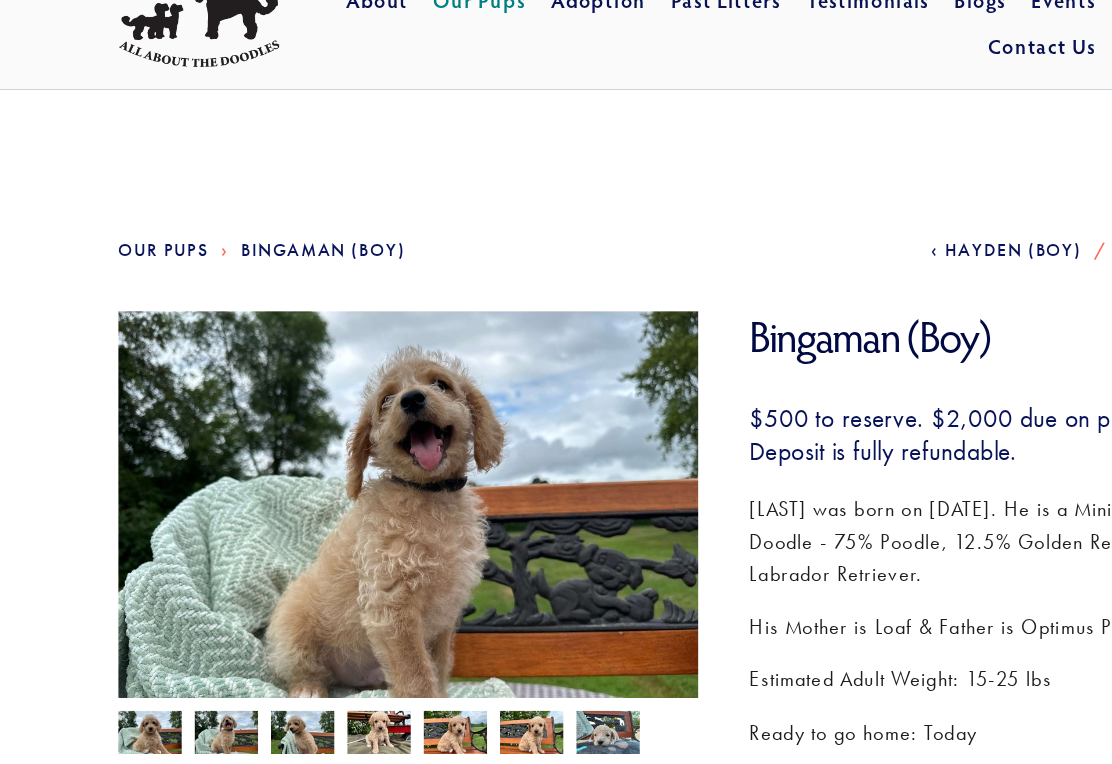 click at bounding box center [125, 646] 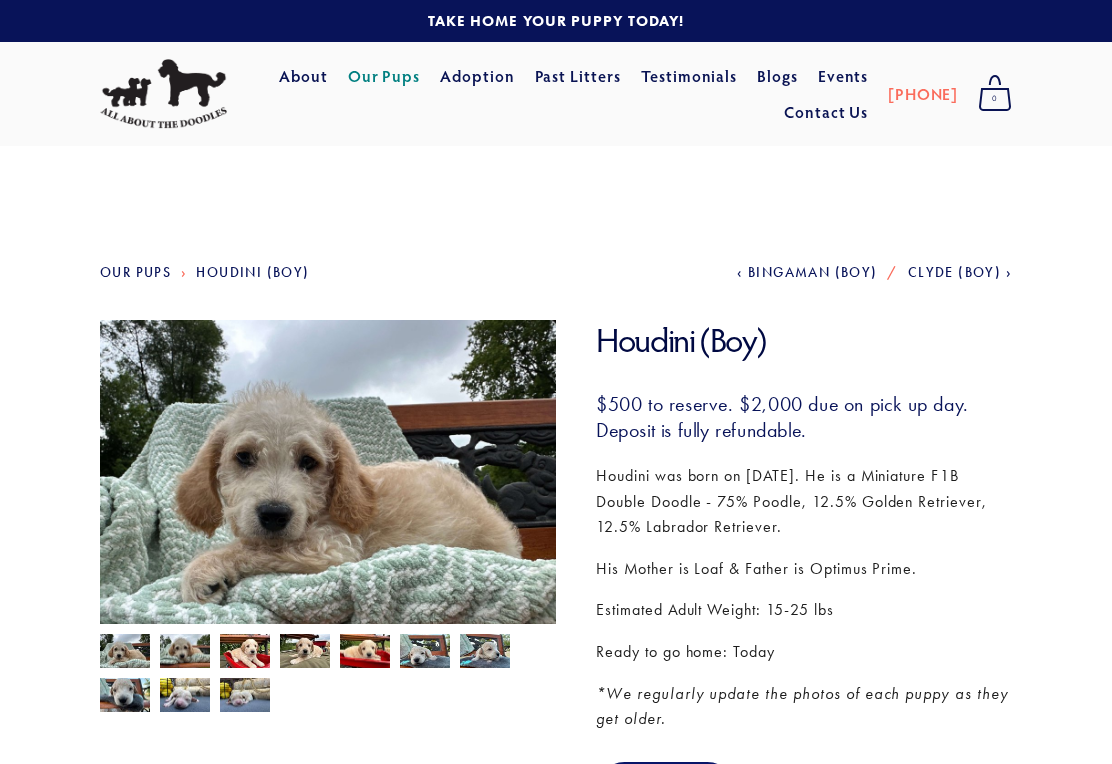 scroll, scrollTop: 0, scrollLeft: 0, axis: both 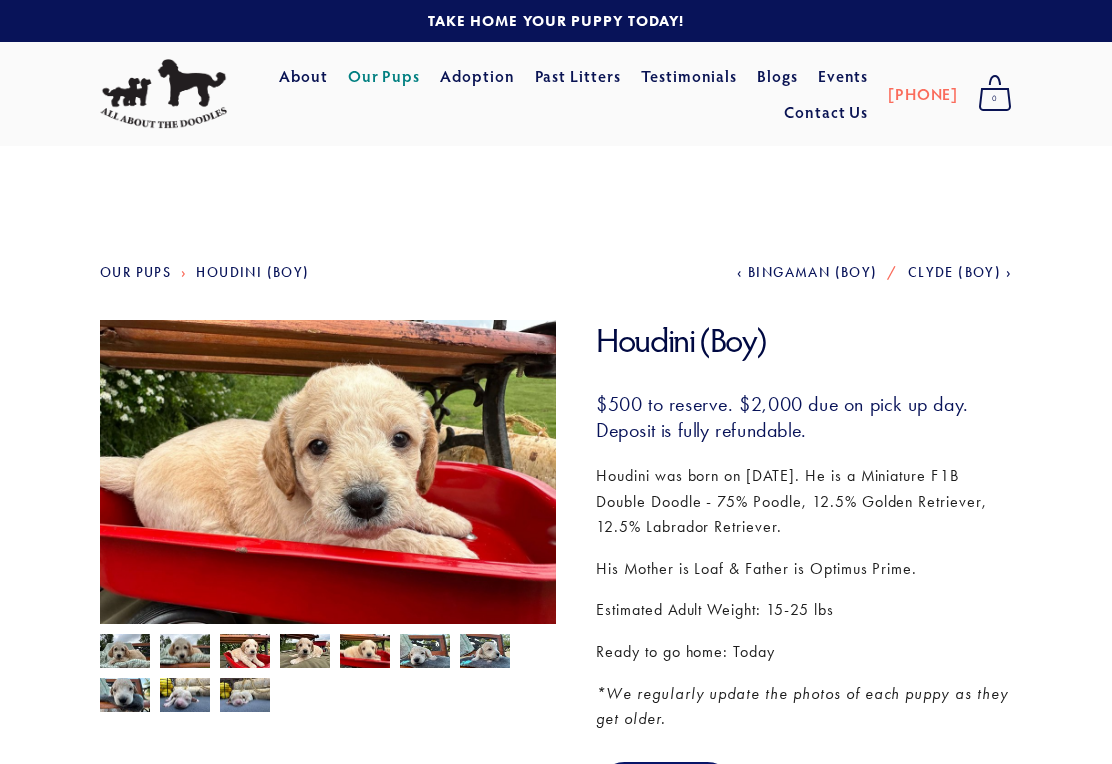 click at bounding box center [305, 653] 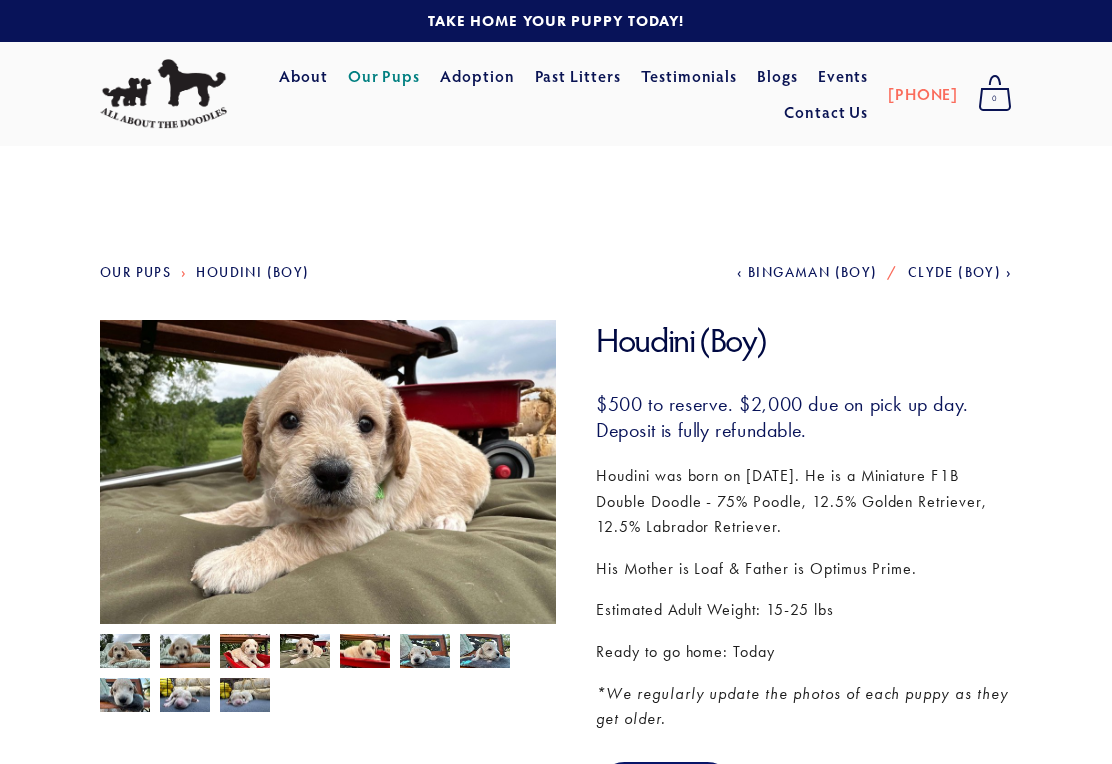 click at bounding box center [245, 653] 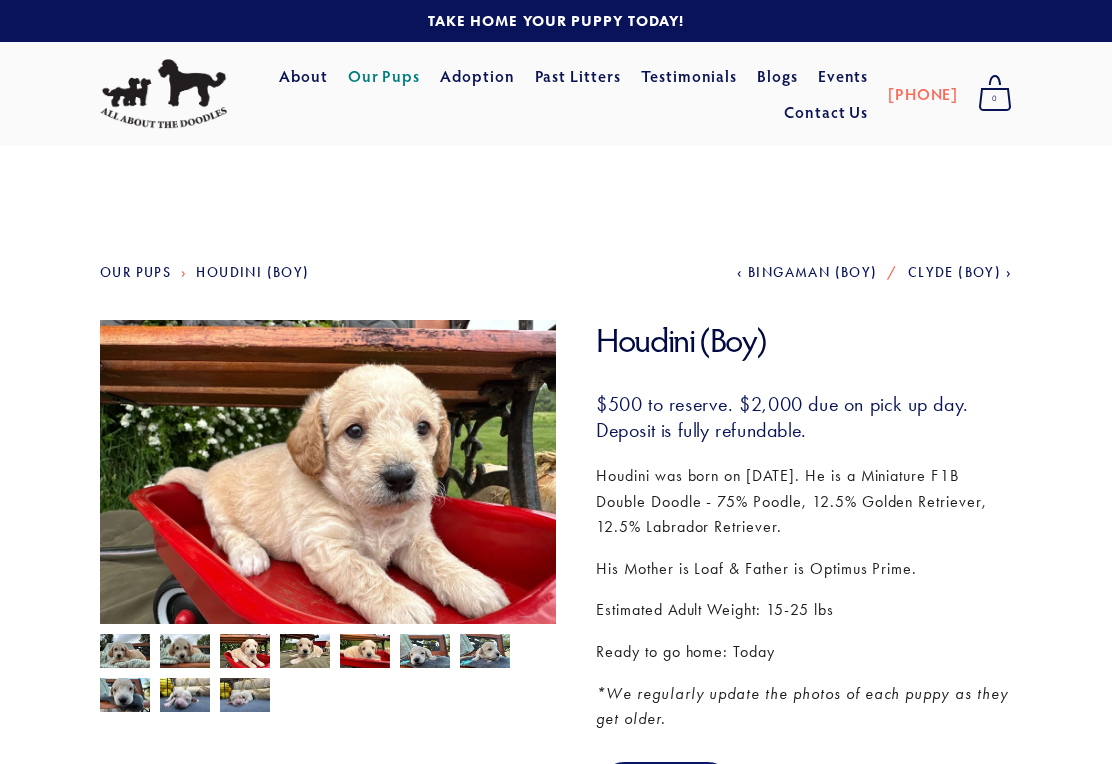 click at bounding box center (185, 652) 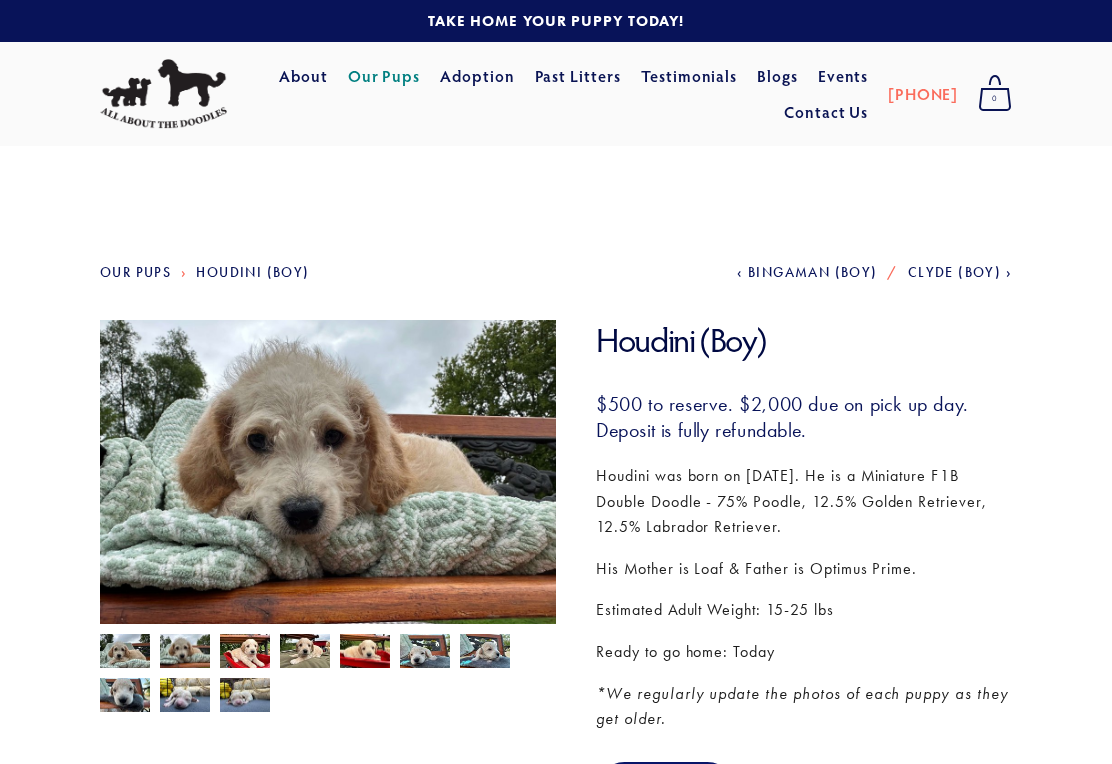 click at bounding box center [125, 653] 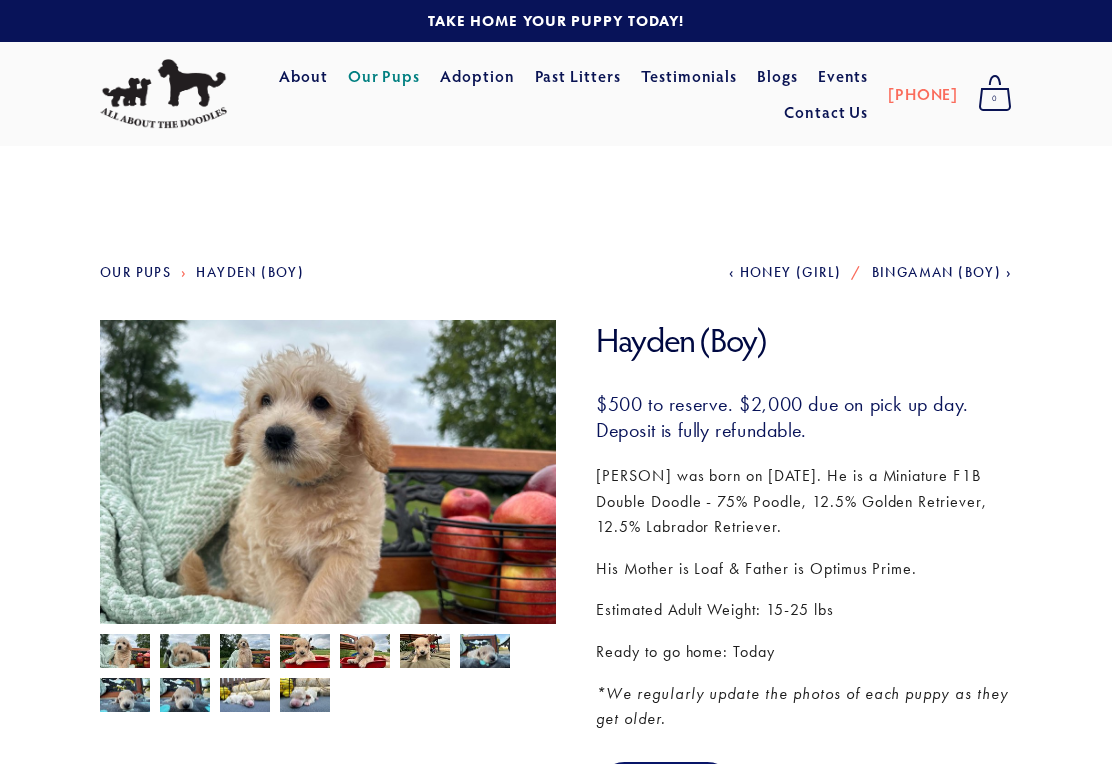 scroll, scrollTop: 0, scrollLeft: 0, axis: both 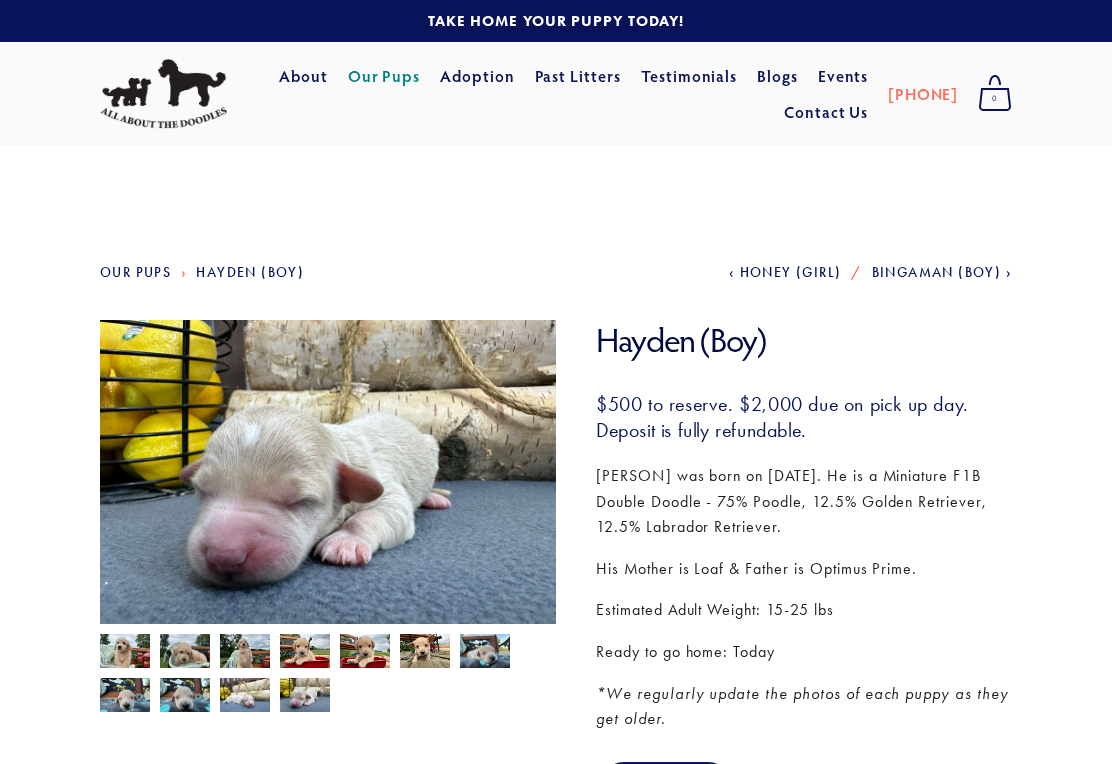 click at bounding box center [125, 696] 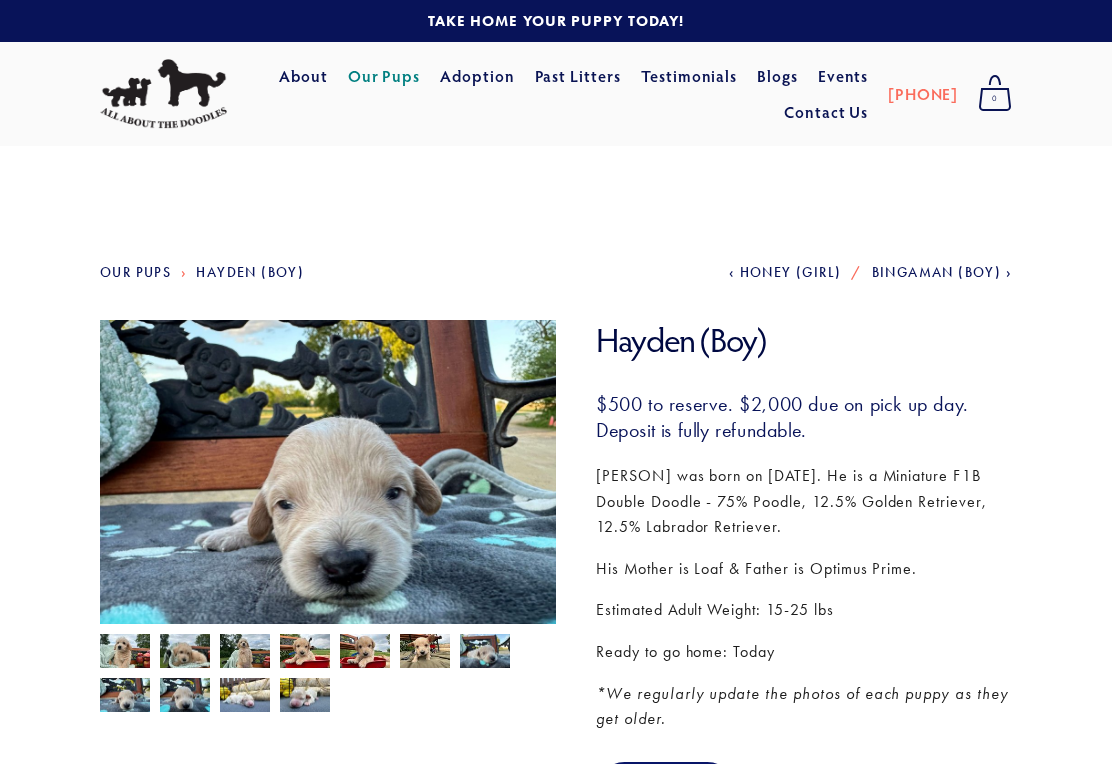 click at bounding box center (485, 652) 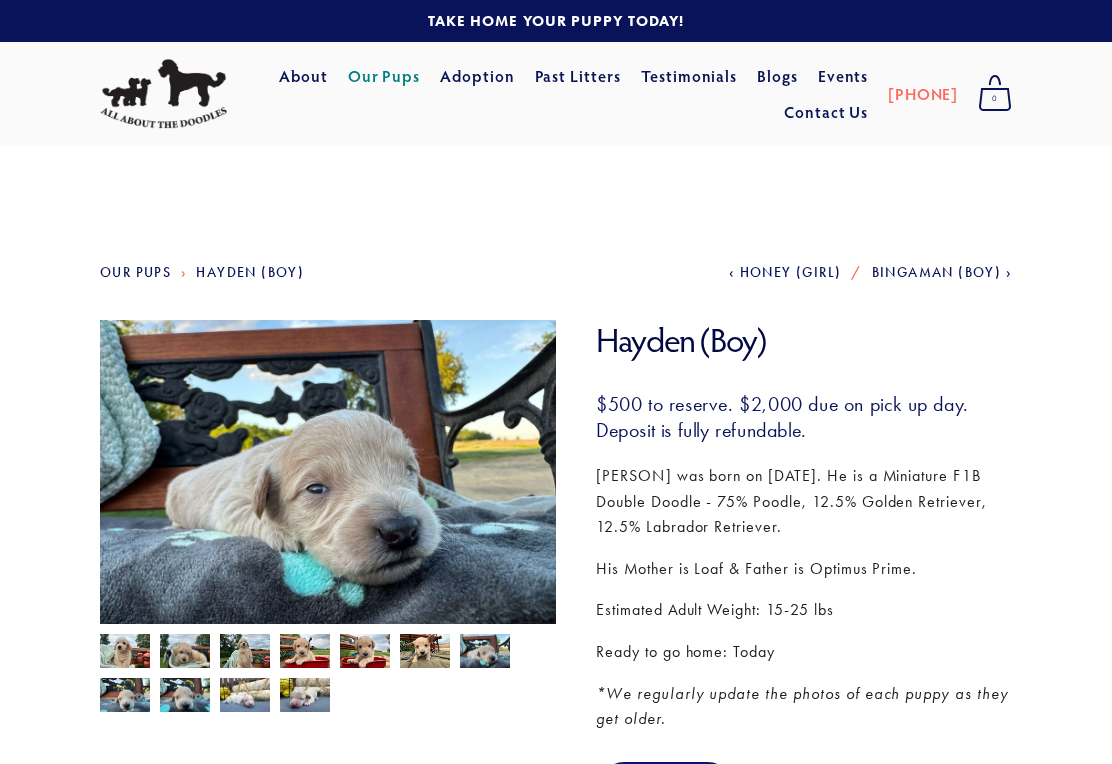 click at bounding box center (425, 653) 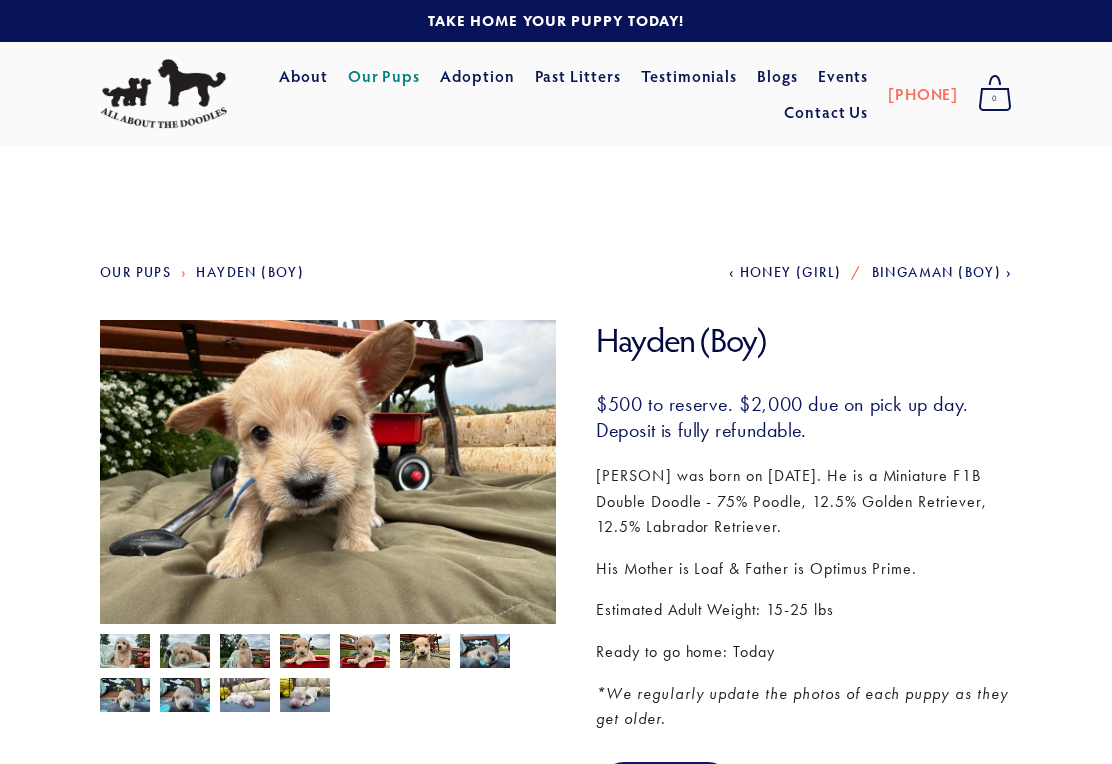 click at bounding box center [365, 653] 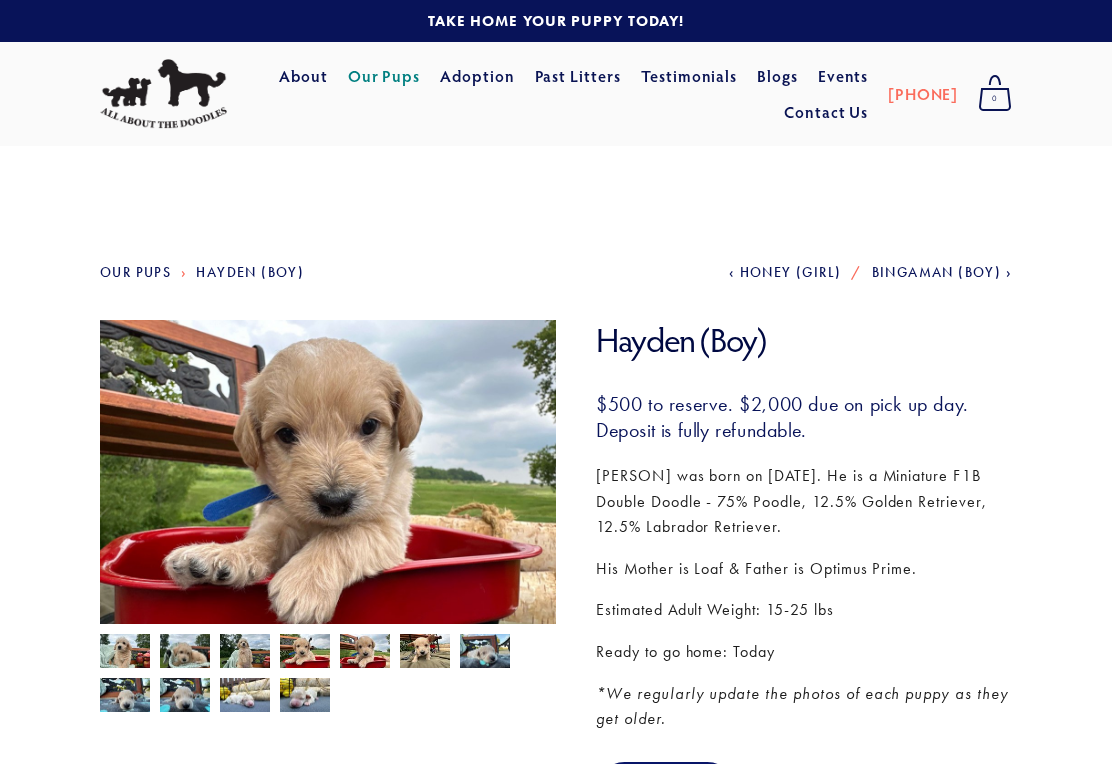click at bounding box center [305, 653] 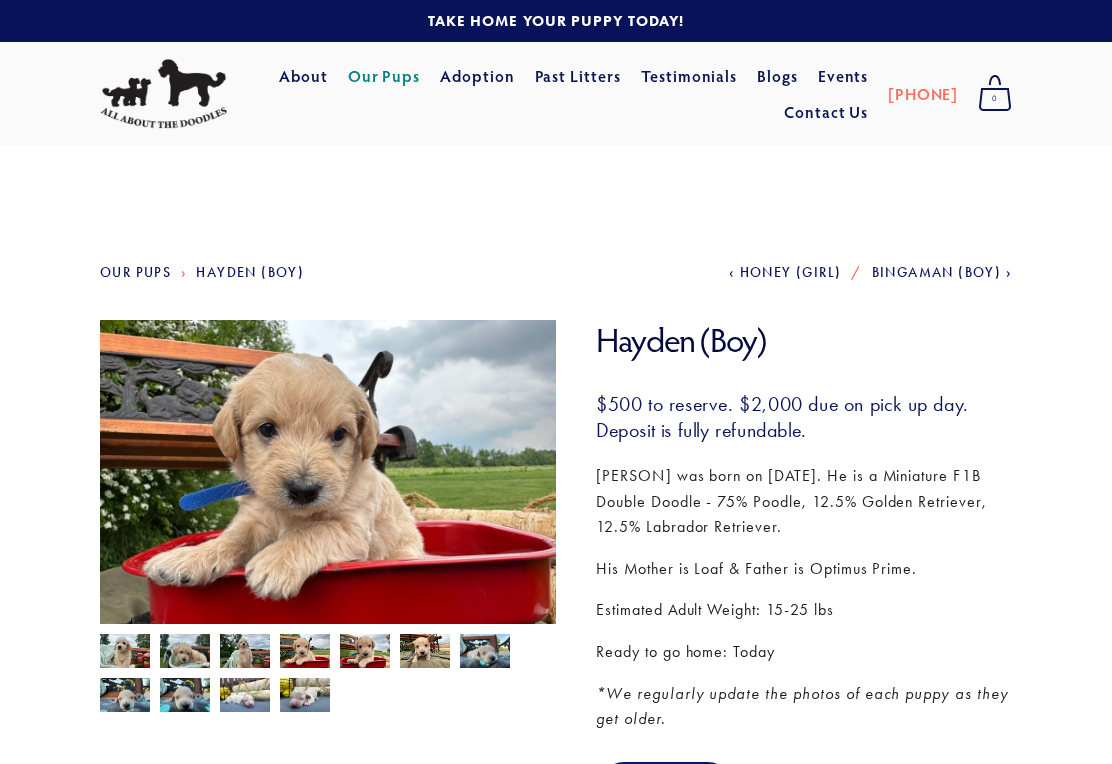 click at bounding box center (245, 653) 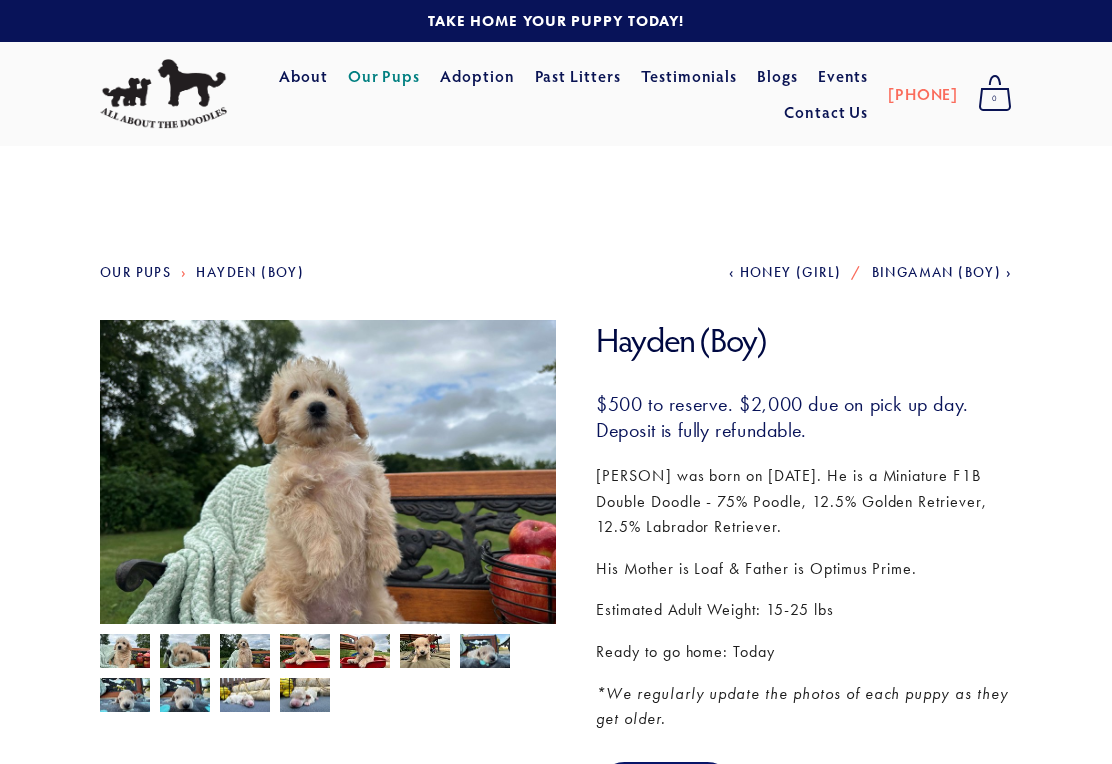 click at bounding box center (185, 652) 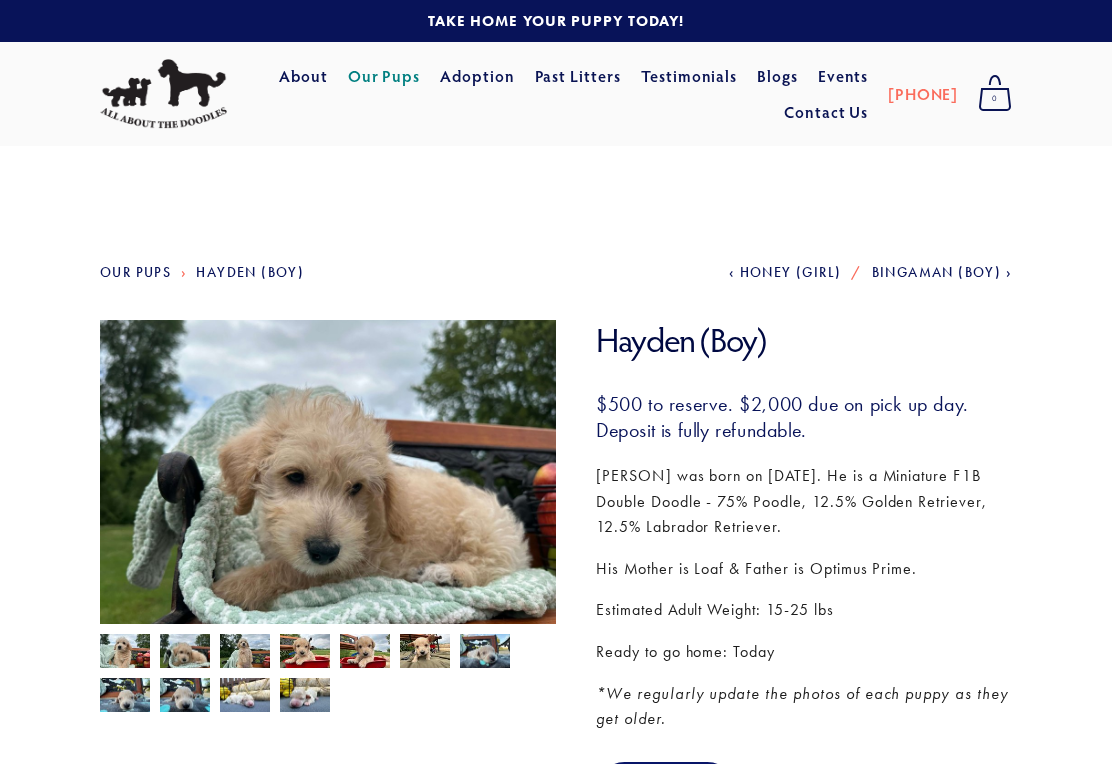 click at bounding box center (125, 653) 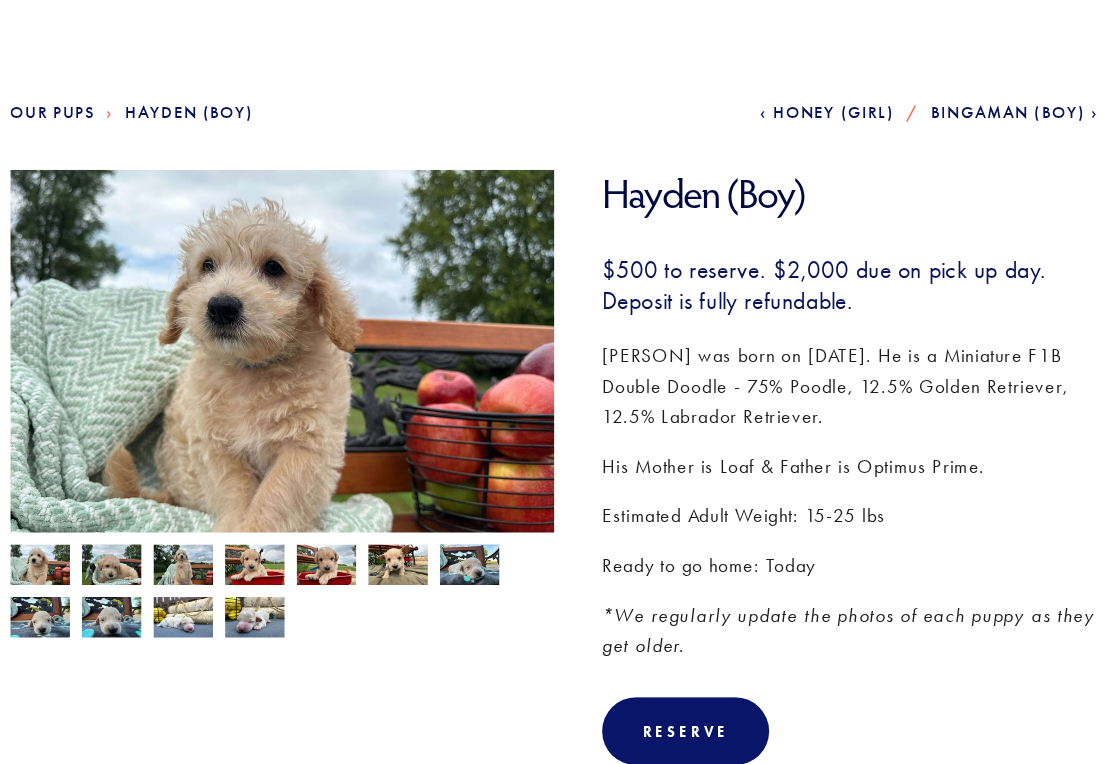 scroll, scrollTop: 156, scrollLeft: 0, axis: vertical 